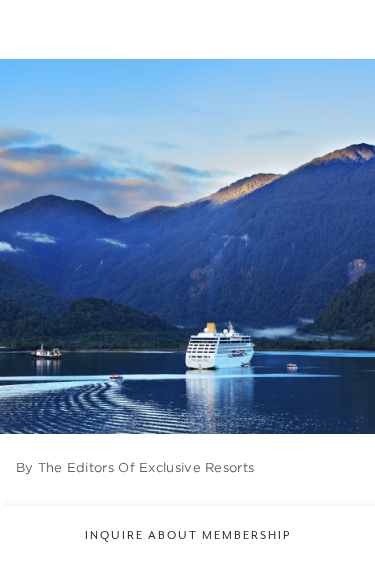 scroll, scrollTop: 0, scrollLeft: 0, axis: both 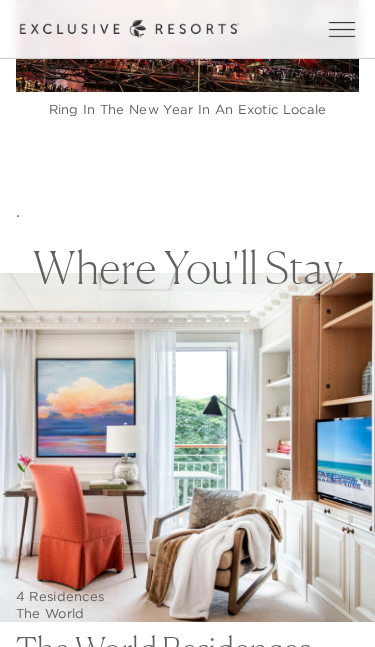click at bounding box center [452, 1111] 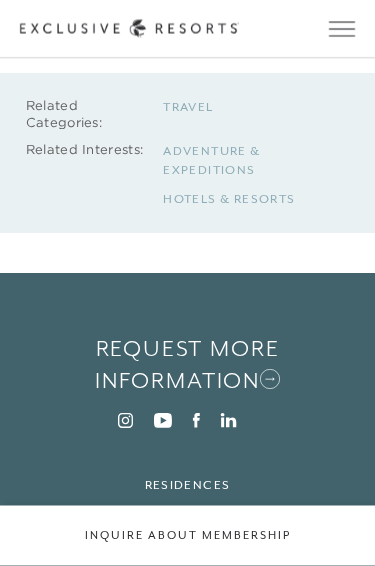 scroll, scrollTop: 8993, scrollLeft: 0, axis: vertical 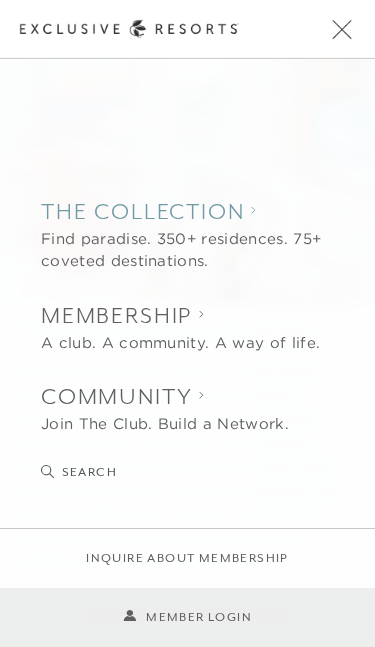 click on "The Collection" at bounding box center [188, 212] 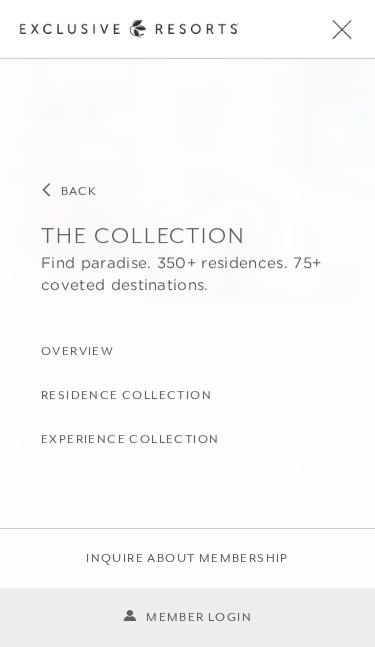 click on "Residence Collection" at bounding box center [126, 396] 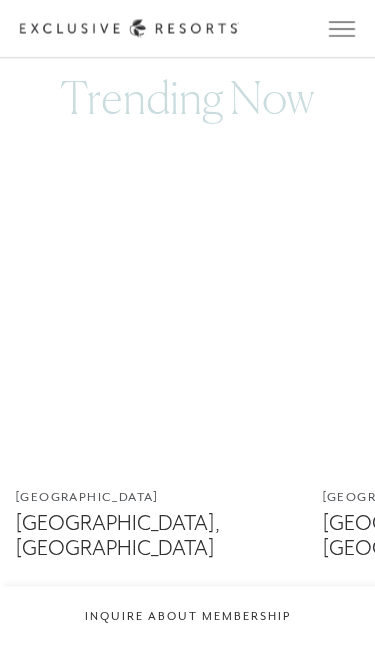scroll, scrollTop: 840, scrollLeft: 0, axis: vertical 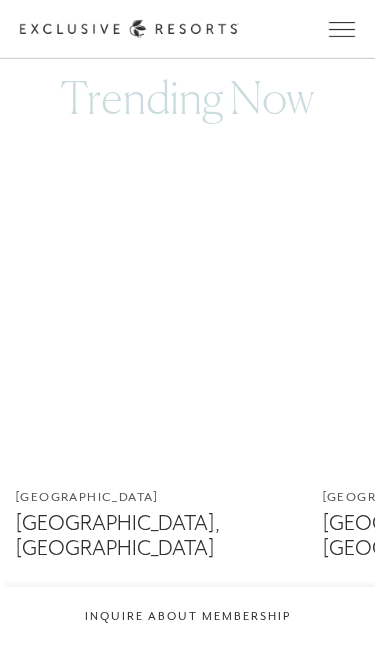 click at bounding box center [158, 289] 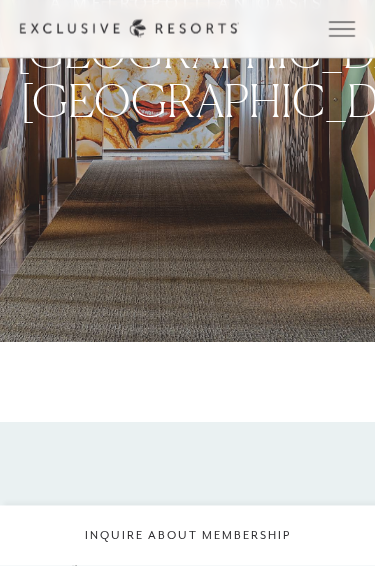 scroll, scrollTop: 0, scrollLeft: 0, axis: both 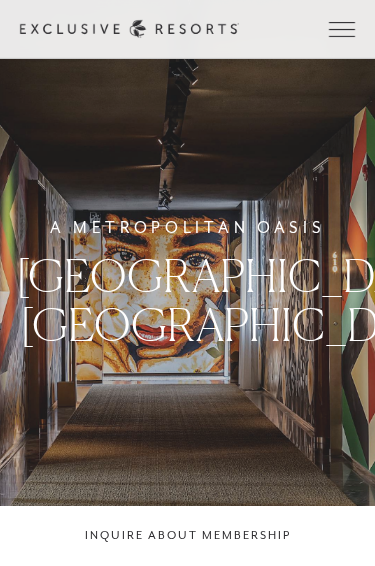 click on "A [GEOGRAPHIC_DATA], [GEOGRAPHIC_DATA]" 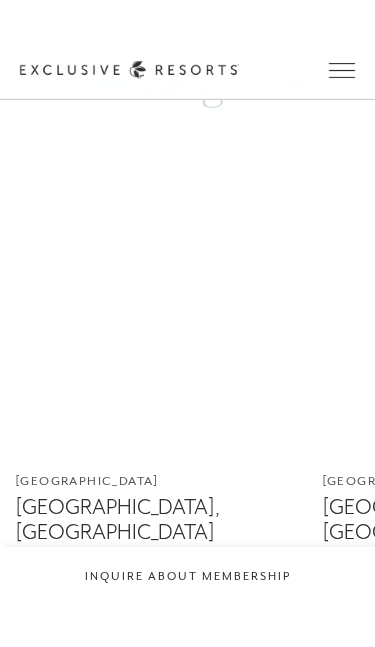 scroll, scrollTop: 809, scrollLeft: 0, axis: vertical 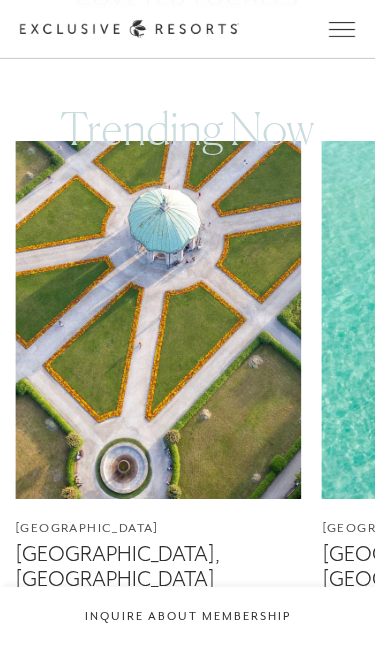 click at bounding box center (158, 320) 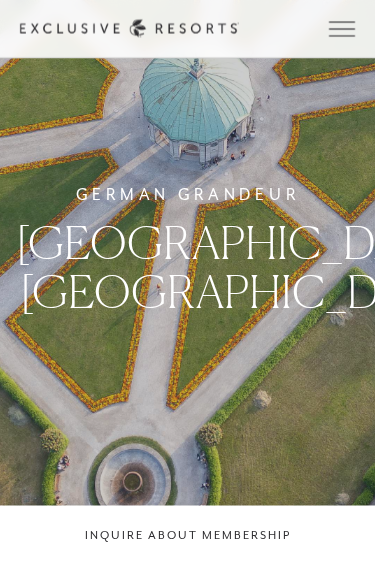 scroll, scrollTop: 0, scrollLeft: 0, axis: both 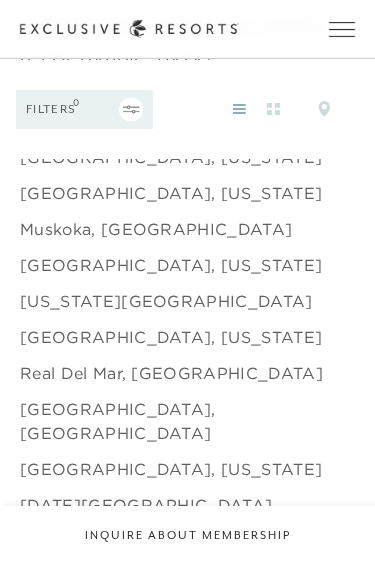 click on "[GEOGRAPHIC_DATA], [US_STATE]" at bounding box center [171, 265] 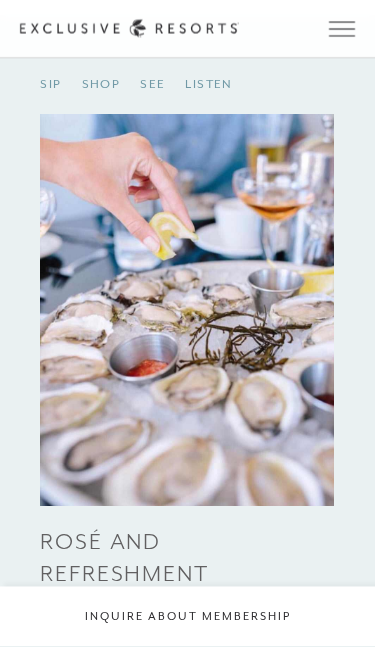 scroll, scrollTop: 2141, scrollLeft: 0, axis: vertical 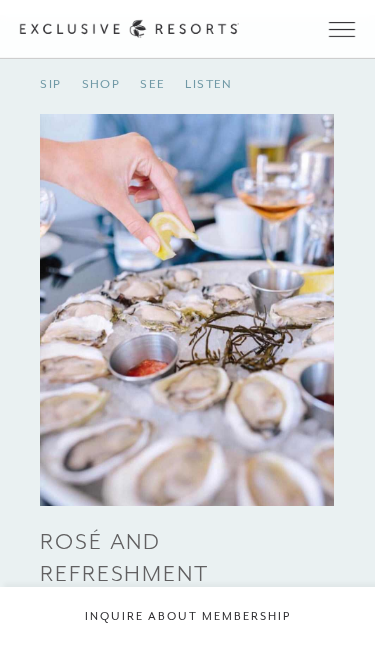 click on "View Gallery" at bounding box center (78, -64) 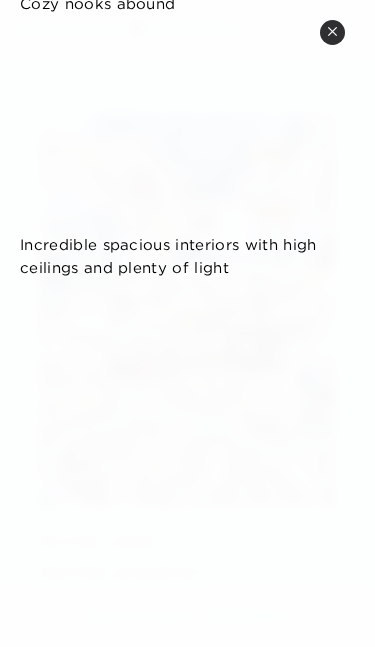 scroll, scrollTop: 6163, scrollLeft: 0, axis: vertical 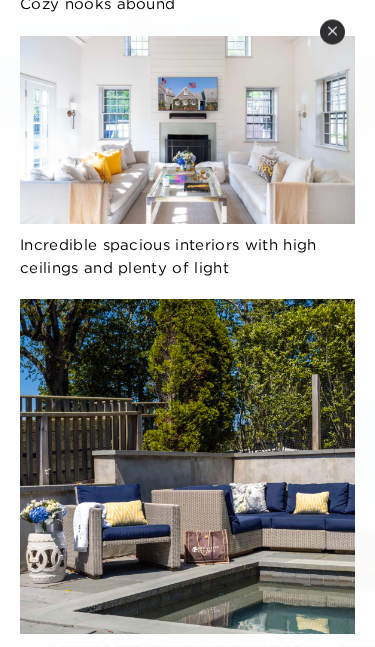 click 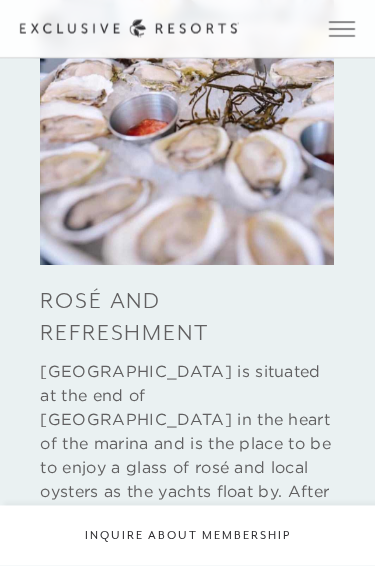 scroll, scrollTop: 2177, scrollLeft: 0, axis: vertical 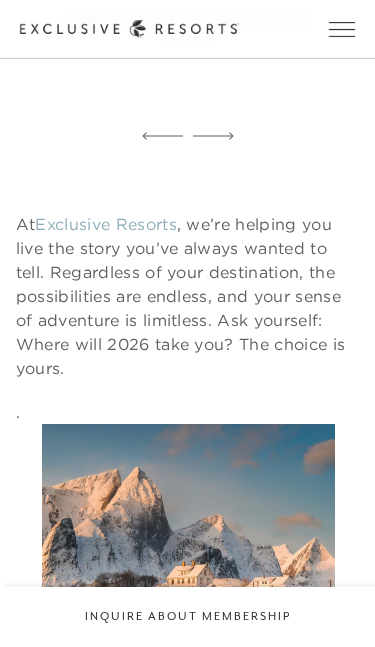 click at bounding box center (262, 1133) 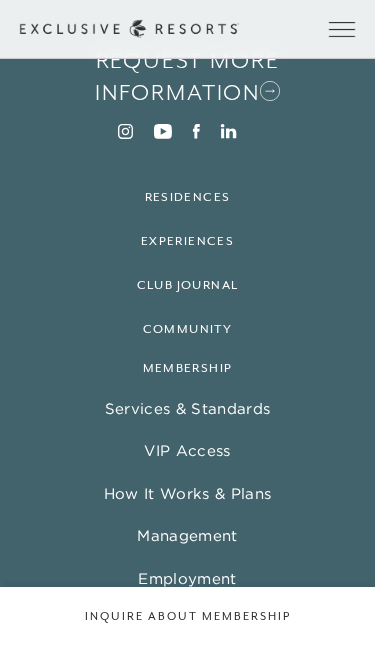 click at bounding box center [342, 29] 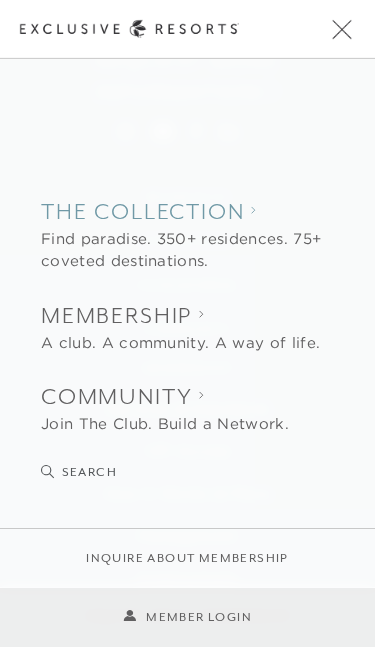 click on "Find paradise. 350+ residences. 75+ coveted destinations." at bounding box center [188, 250] 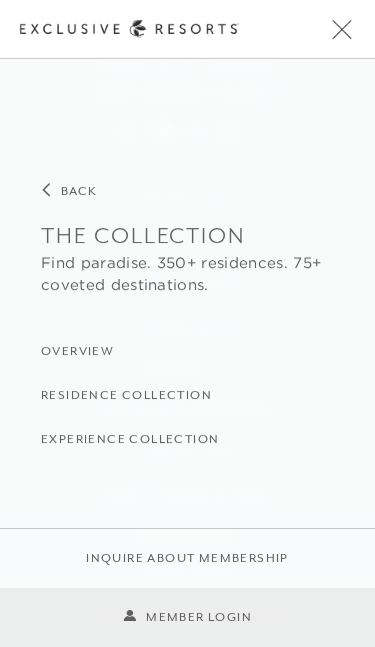 click on "Residence Collection" at bounding box center (126, 396) 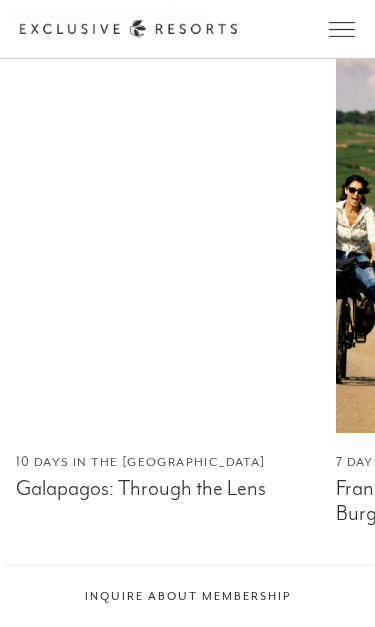 scroll, scrollTop: 12496, scrollLeft: 0, axis: vertical 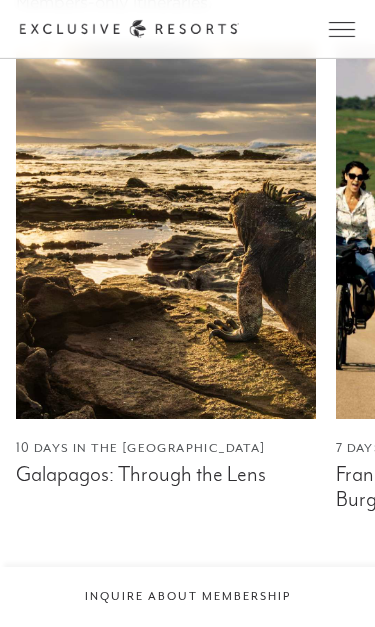 click on "Travel The Planet as Your Playground Travel Return to Rosewood: Unveiling the Next Collection of Coveted Retreats Travel Jet, Set, Go! Travel Top 10 U.S. Family Vacations Travel The Luxury of Time Travel The Haute List Travel The Peninsula Promise Travel Cultural Immersion Travel Paradise Found: 10 Top Beach Clubs Travel Hello, Rosewood Resorts! Travel How This Dad Makes Bucket List Vacations a Reality Community A Smarter Alternative To Second Home Ownership" 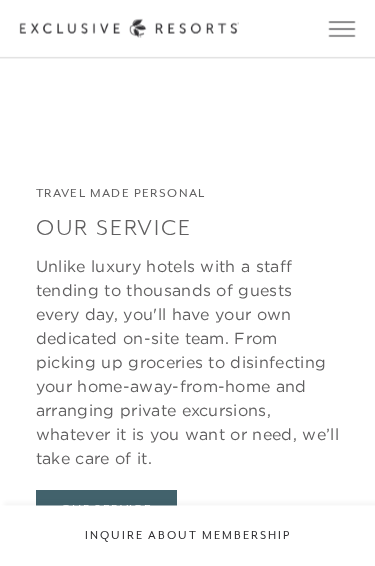 scroll, scrollTop: 11518, scrollLeft: 0, axis: vertical 